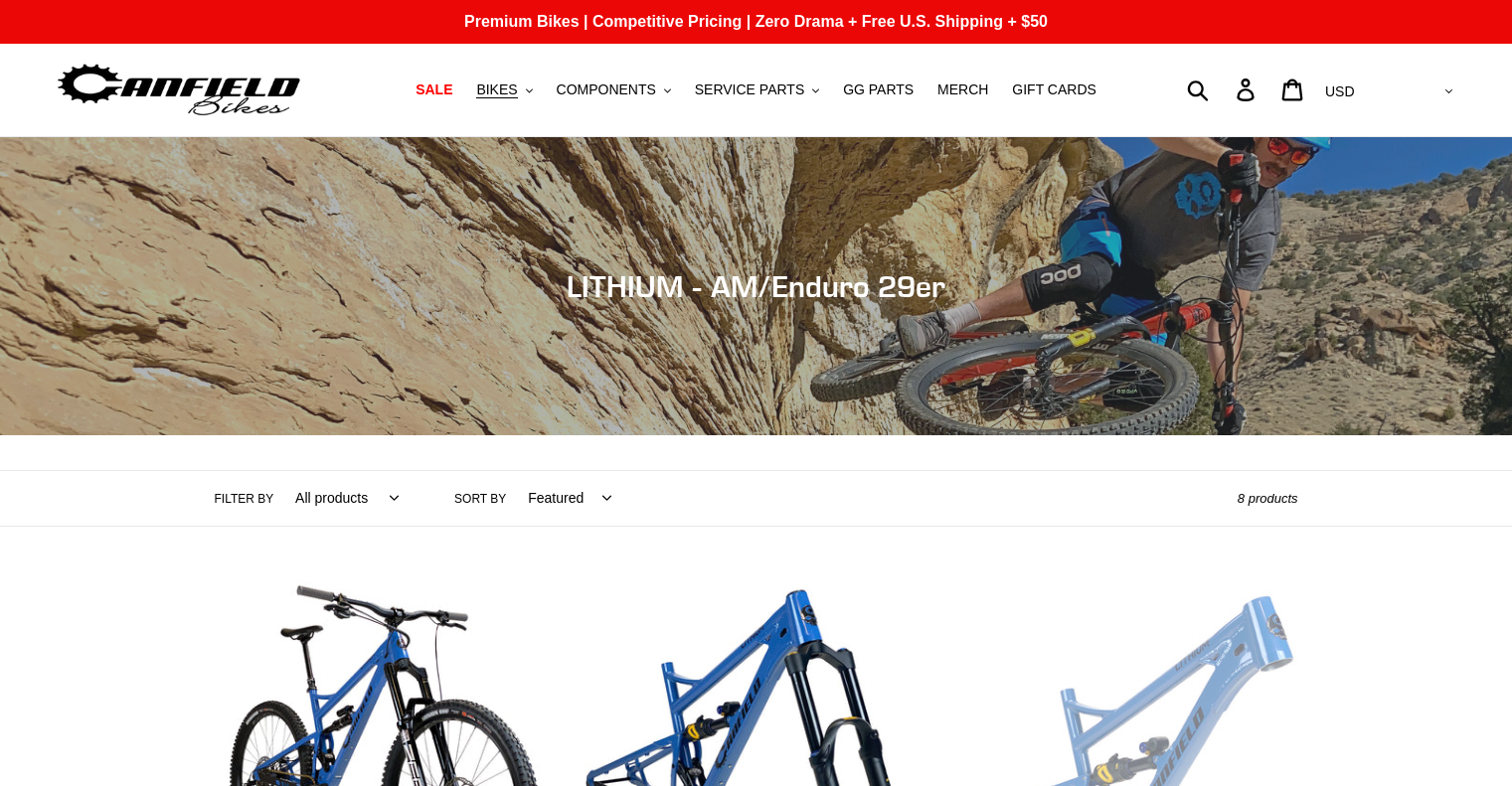 scroll, scrollTop: 58, scrollLeft: 0, axis: vertical 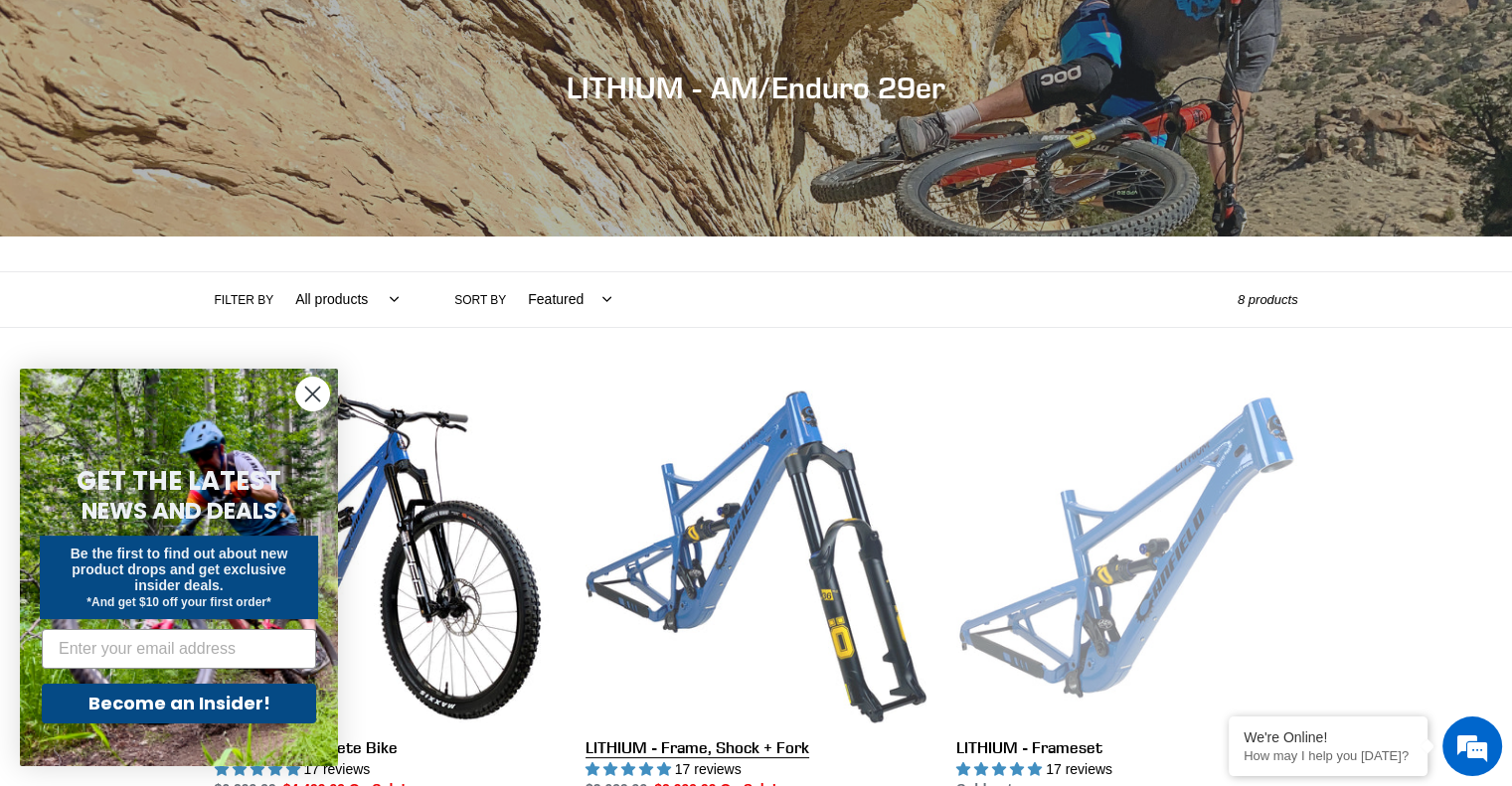click on "LITHIUM - Frame, Shock + Fork" at bounding box center (756, 615) 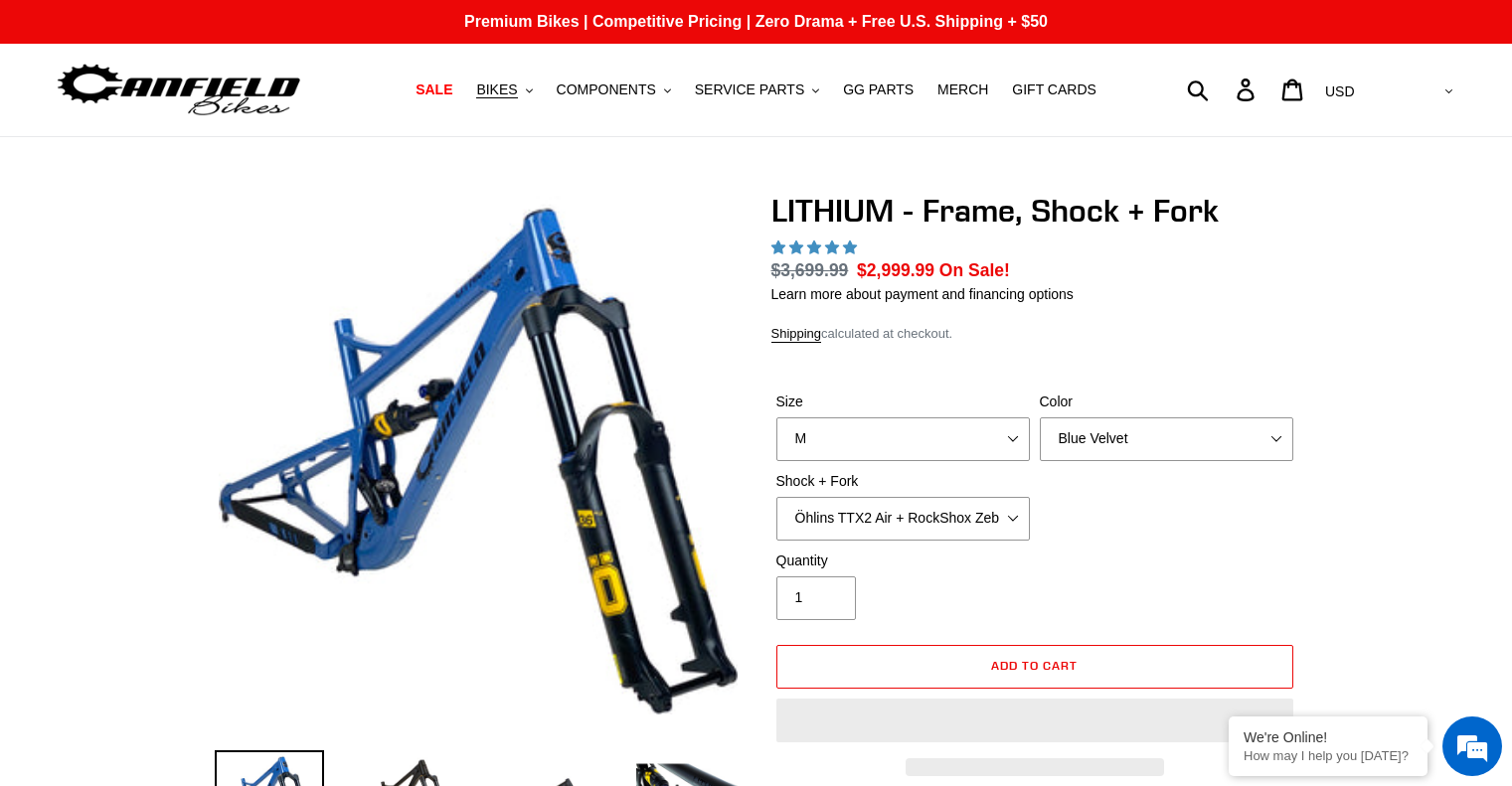 scroll, scrollTop: 0, scrollLeft: 0, axis: both 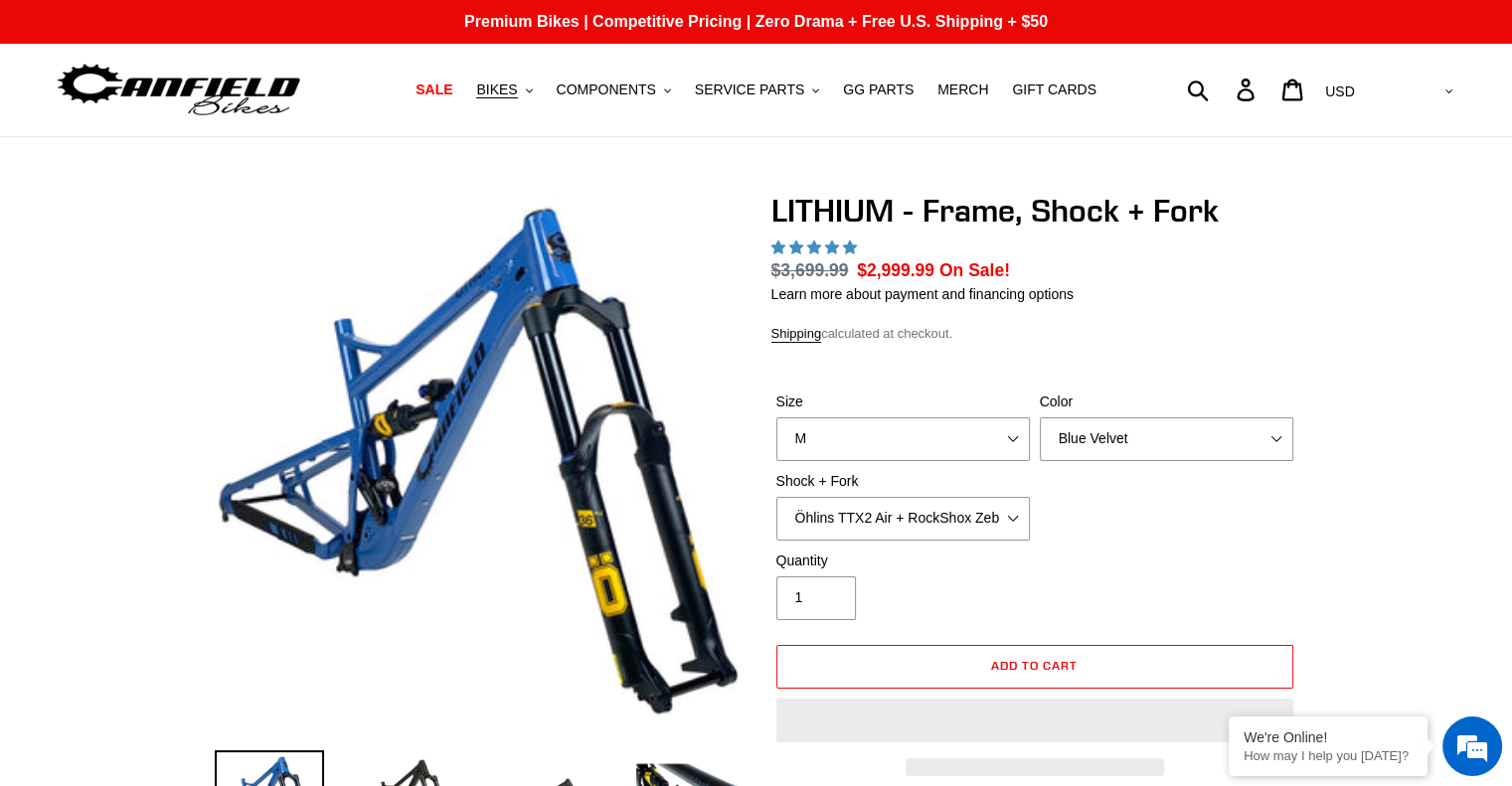 select on "highest-rating" 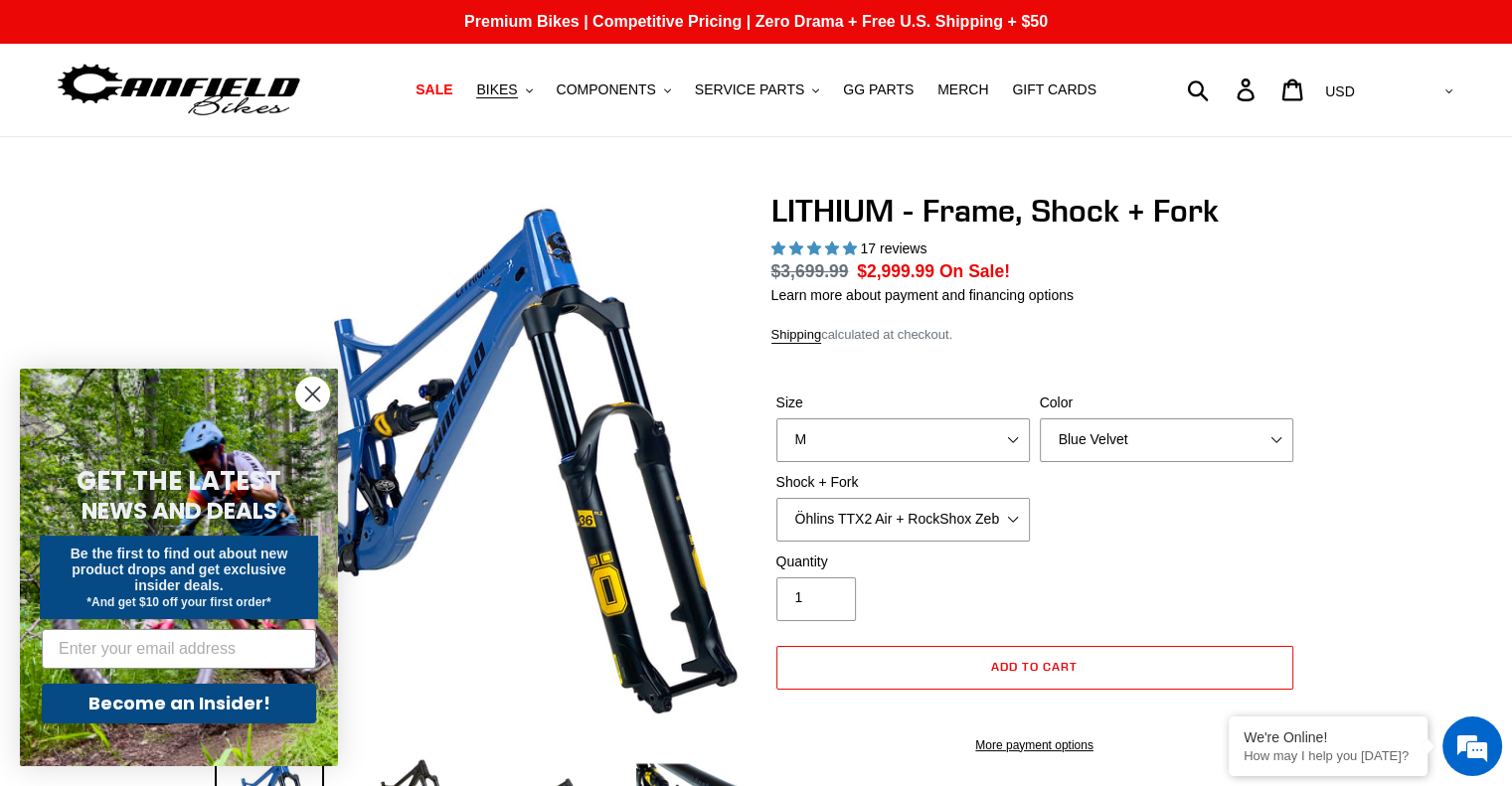 scroll, scrollTop: 0, scrollLeft: 0, axis: both 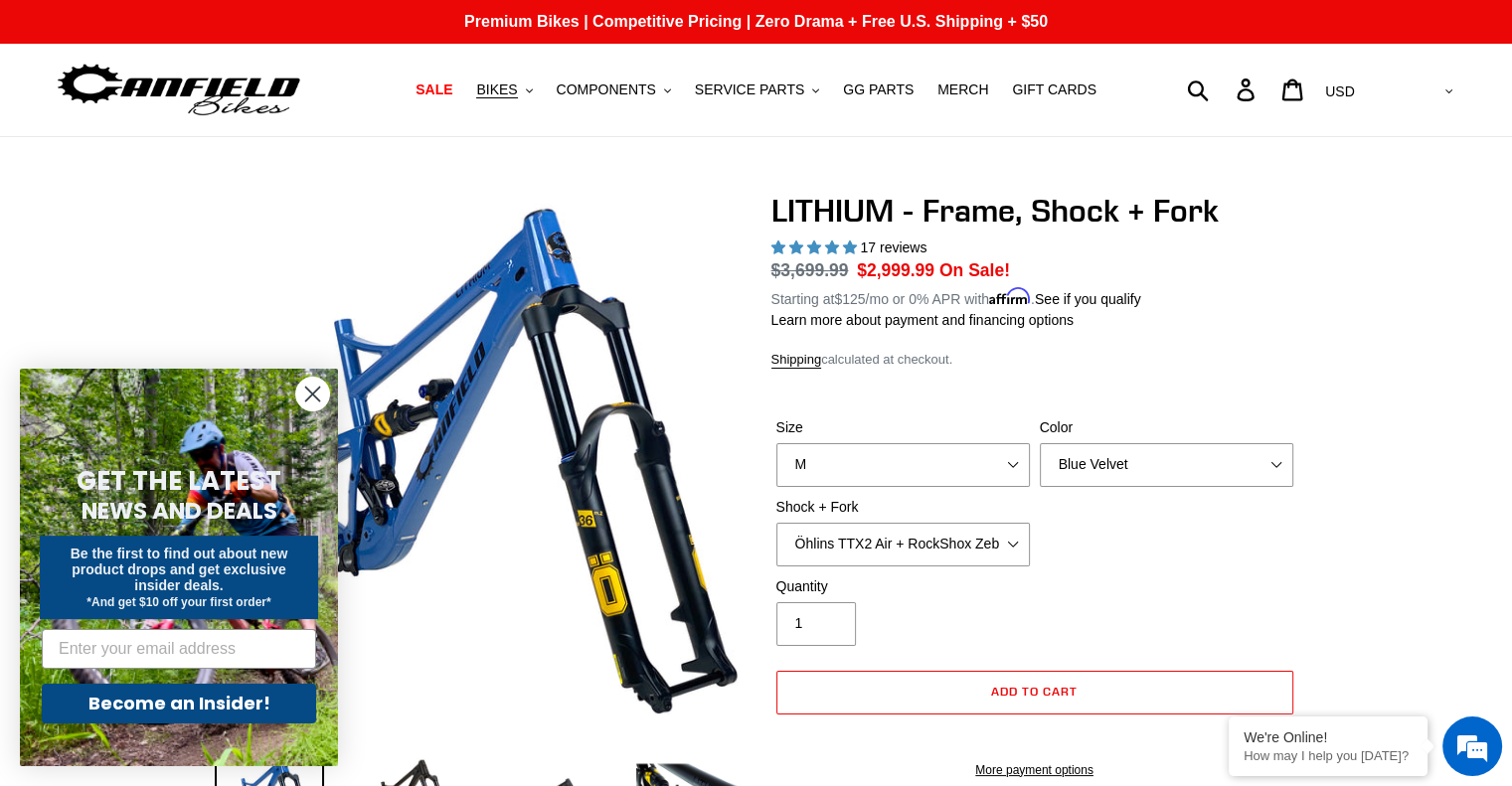 click on "Shock + Fork" at bounding box center [903, 507] 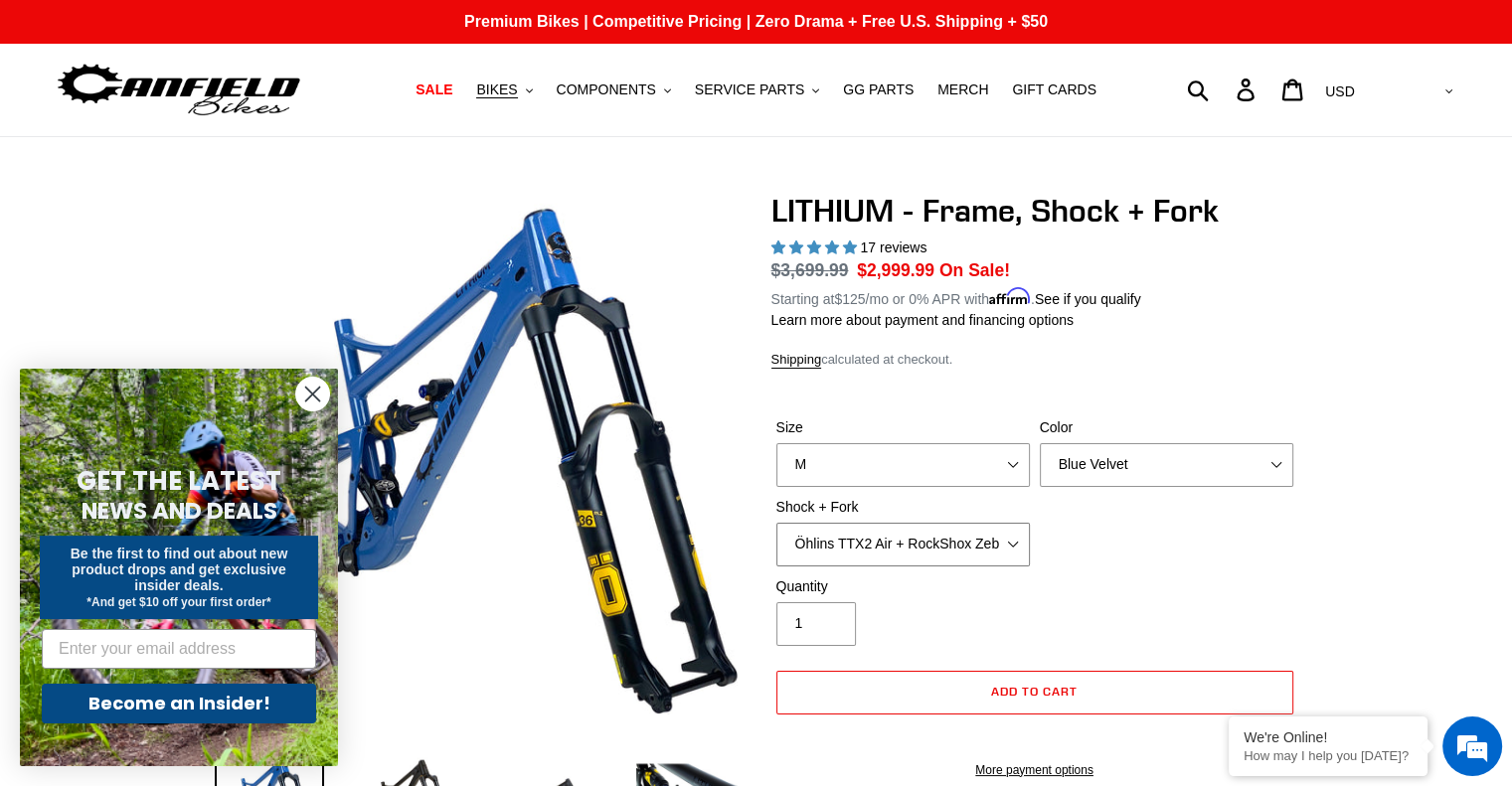 click on "Öhlins TTX2 Air + RockShox Zeb Ultimate 170mm
Fox FLOAT X2 Factory + Fox 38 FLOAT Factory 170mm
EXT Storia V3-S + EXT Era V2.1 170mm" at bounding box center [903, 545] 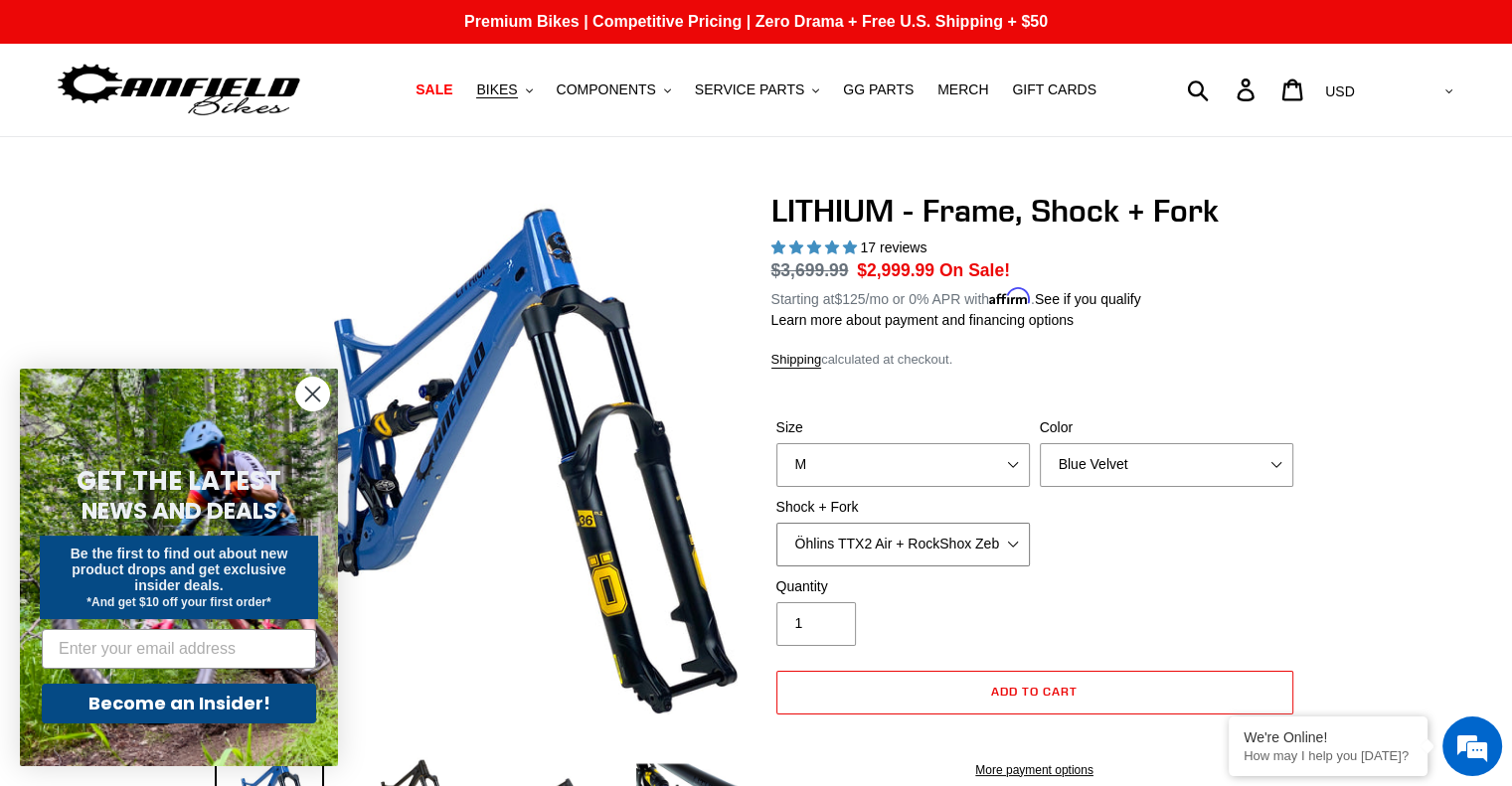 click on "Öhlins TTX2 Air + RockShox Zeb Ultimate 170mm
Fox FLOAT X2 Factory + Fox 38 FLOAT Factory 170mm
EXT Storia V3-S + EXT Era V2.1 170mm" at bounding box center [903, 545] 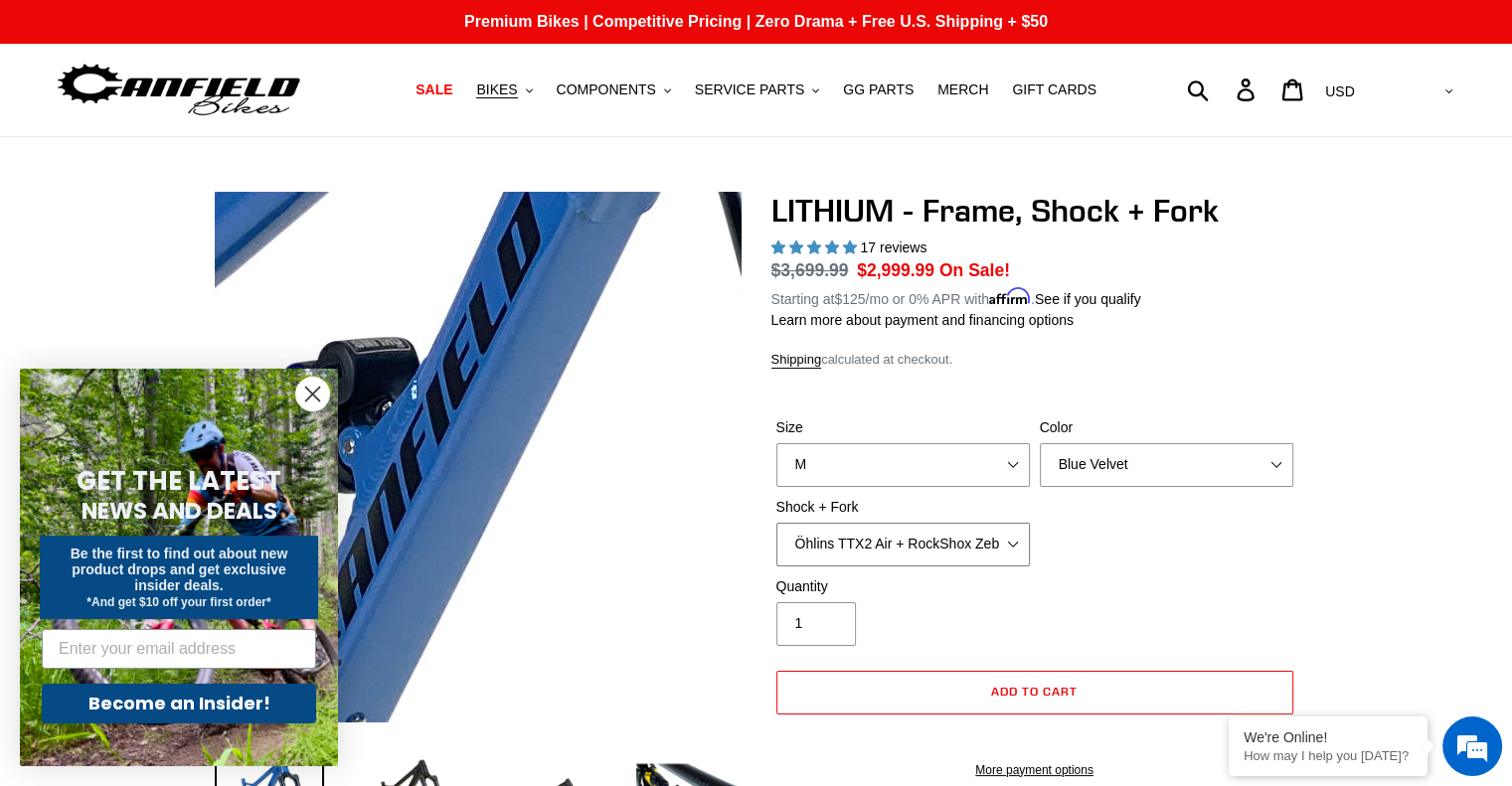 scroll, scrollTop: 0, scrollLeft: 0, axis: both 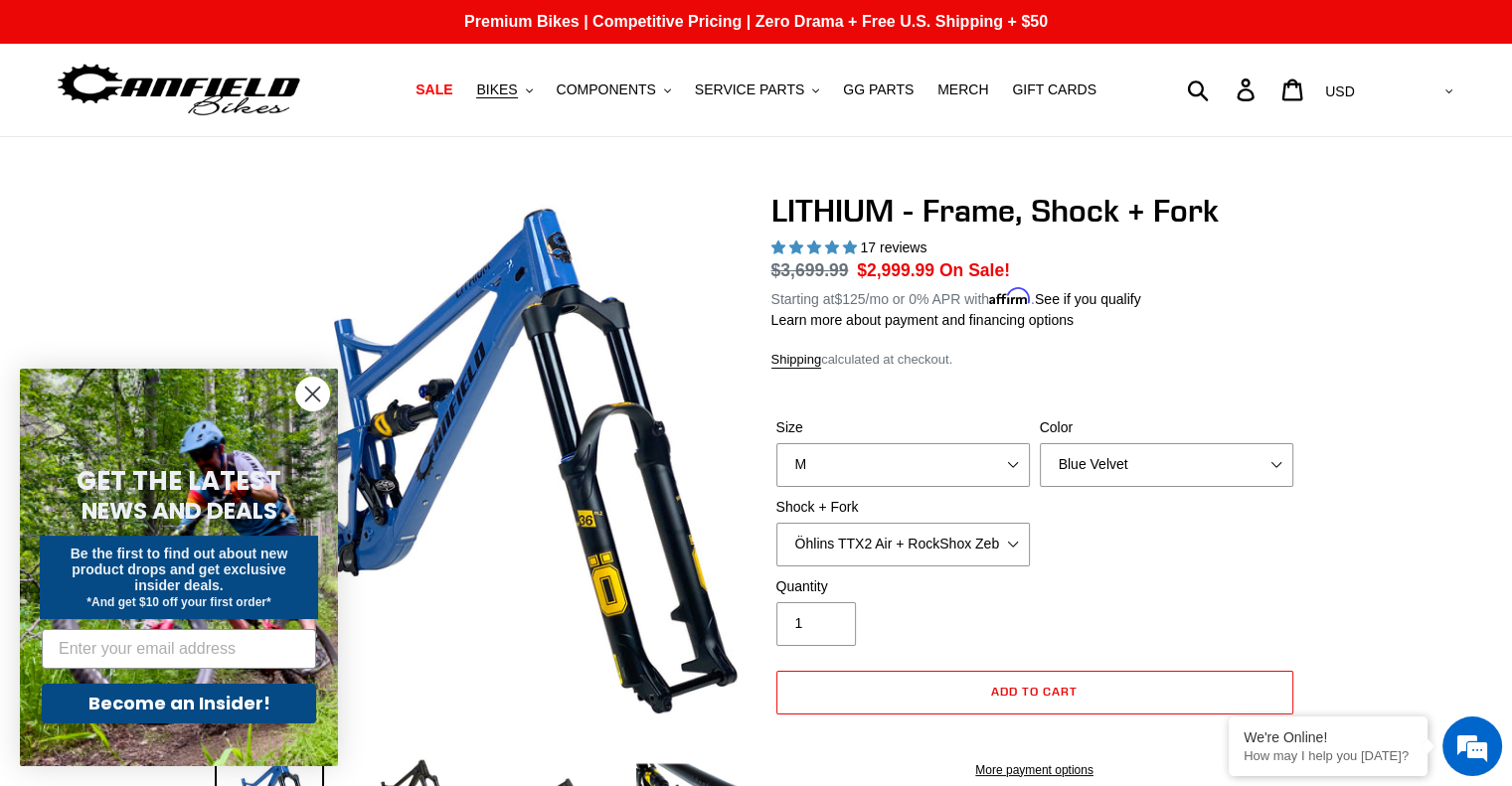 click 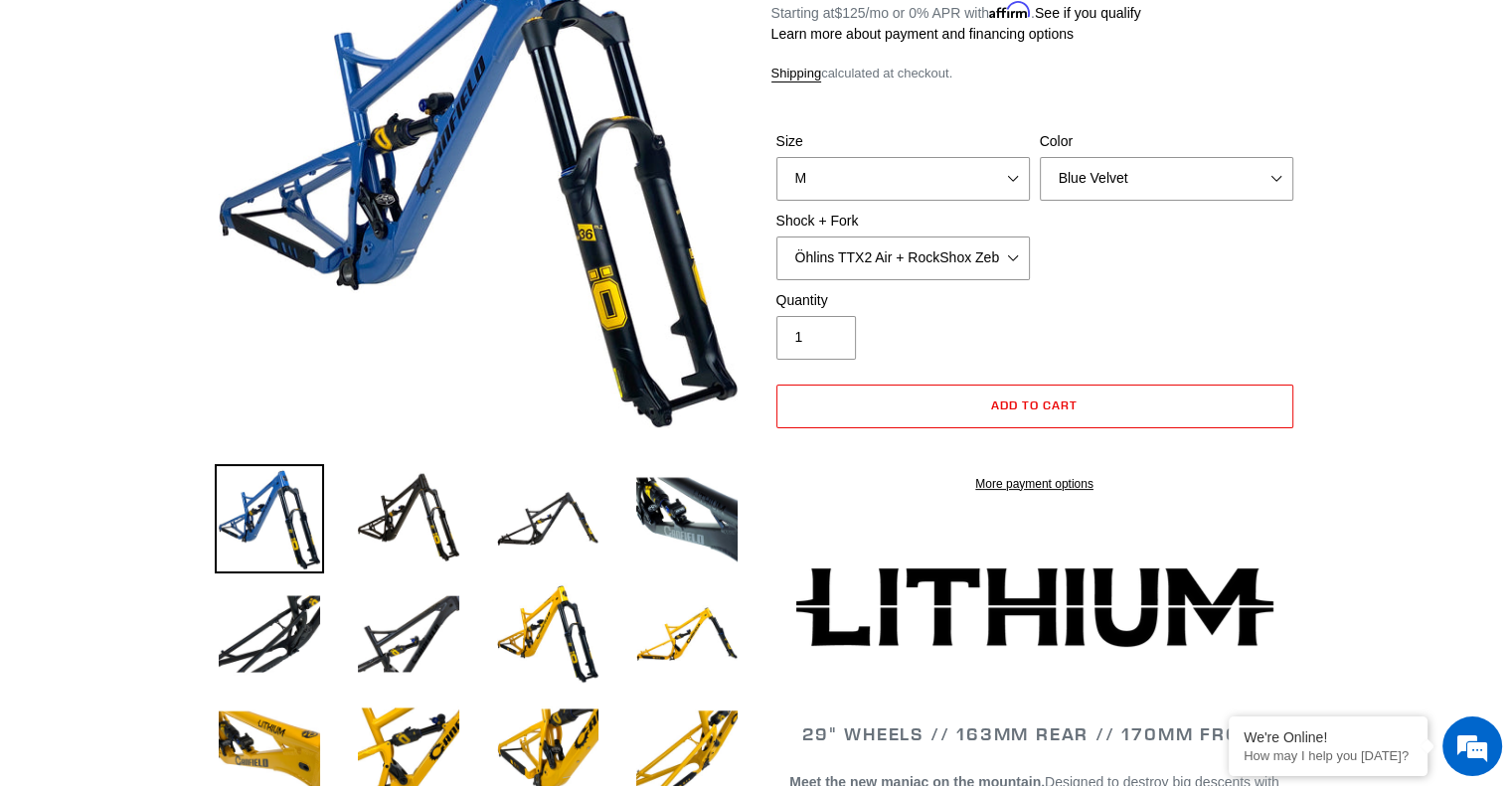 scroll, scrollTop: 298, scrollLeft: 0, axis: vertical 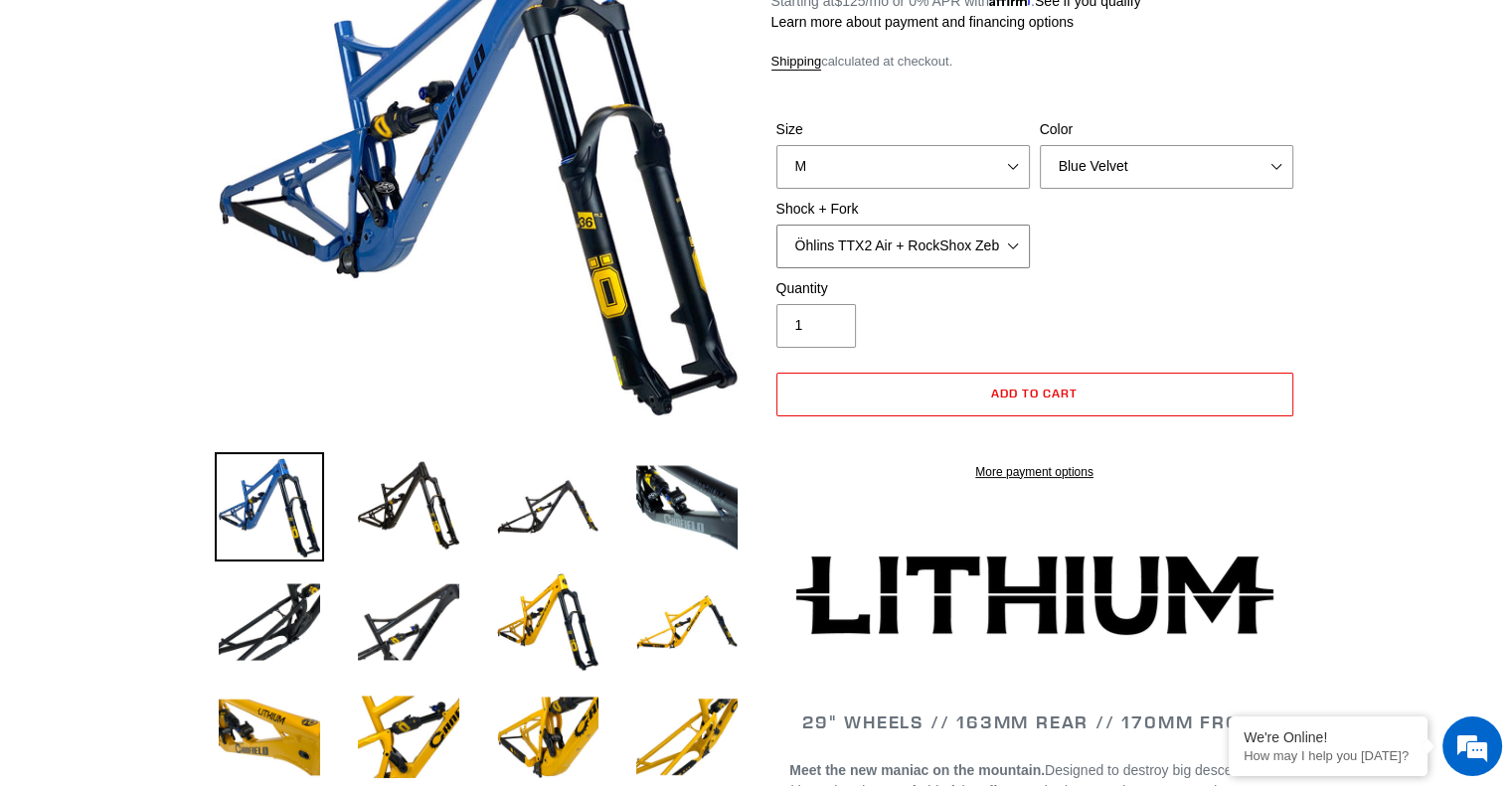 click on "Öhlins TTX2 Air + RockShox Zeb Ultimate 170mm
Fox FLOAT X2 Factory + Fox 38 FLOAT Factory 170mm
EXT Storia V3-S + EXT Era V2.1 170mm" at bounding box center (903, 246) 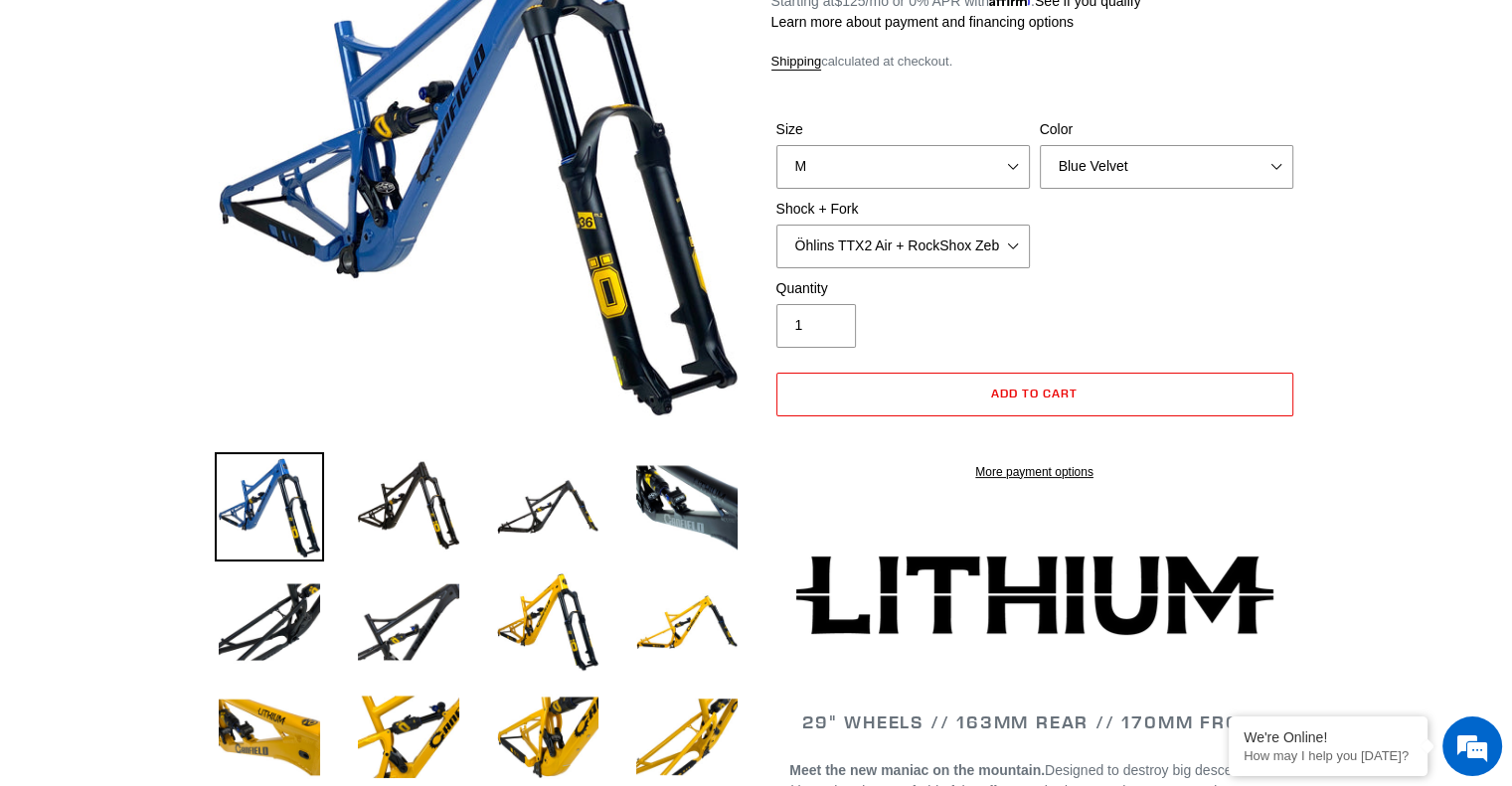 click at bounding box center [756, 1994] 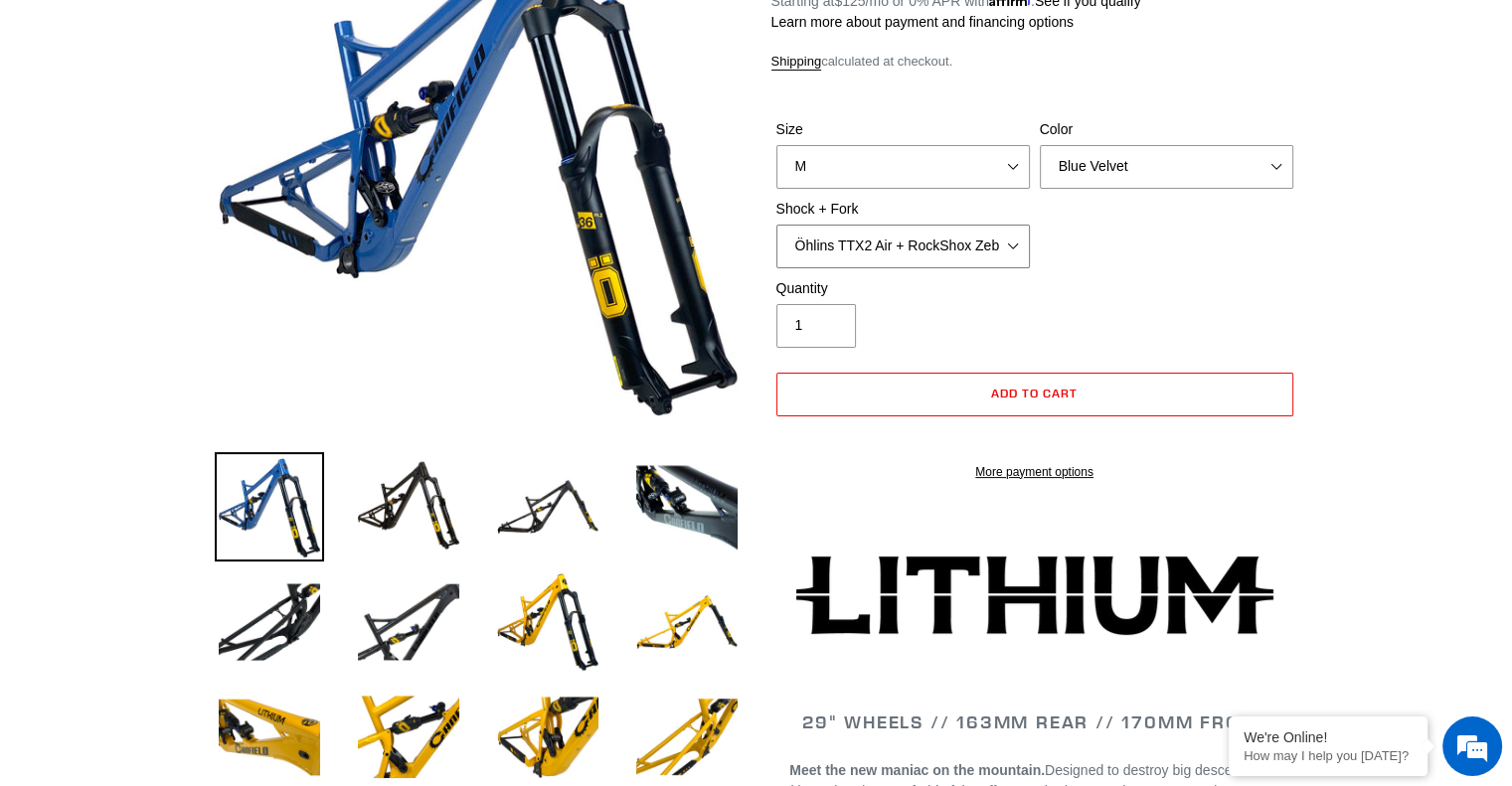 click on "Öhlins TTX2 Air + RockShox Zeb Ultimate 170mm
Fox FLOAT X2 Factory + Fox 38 FLOAT Factory 170mm
EXT Storia V3-S + EXT Era V2.1 170mm" at bounding box center (903, 246) 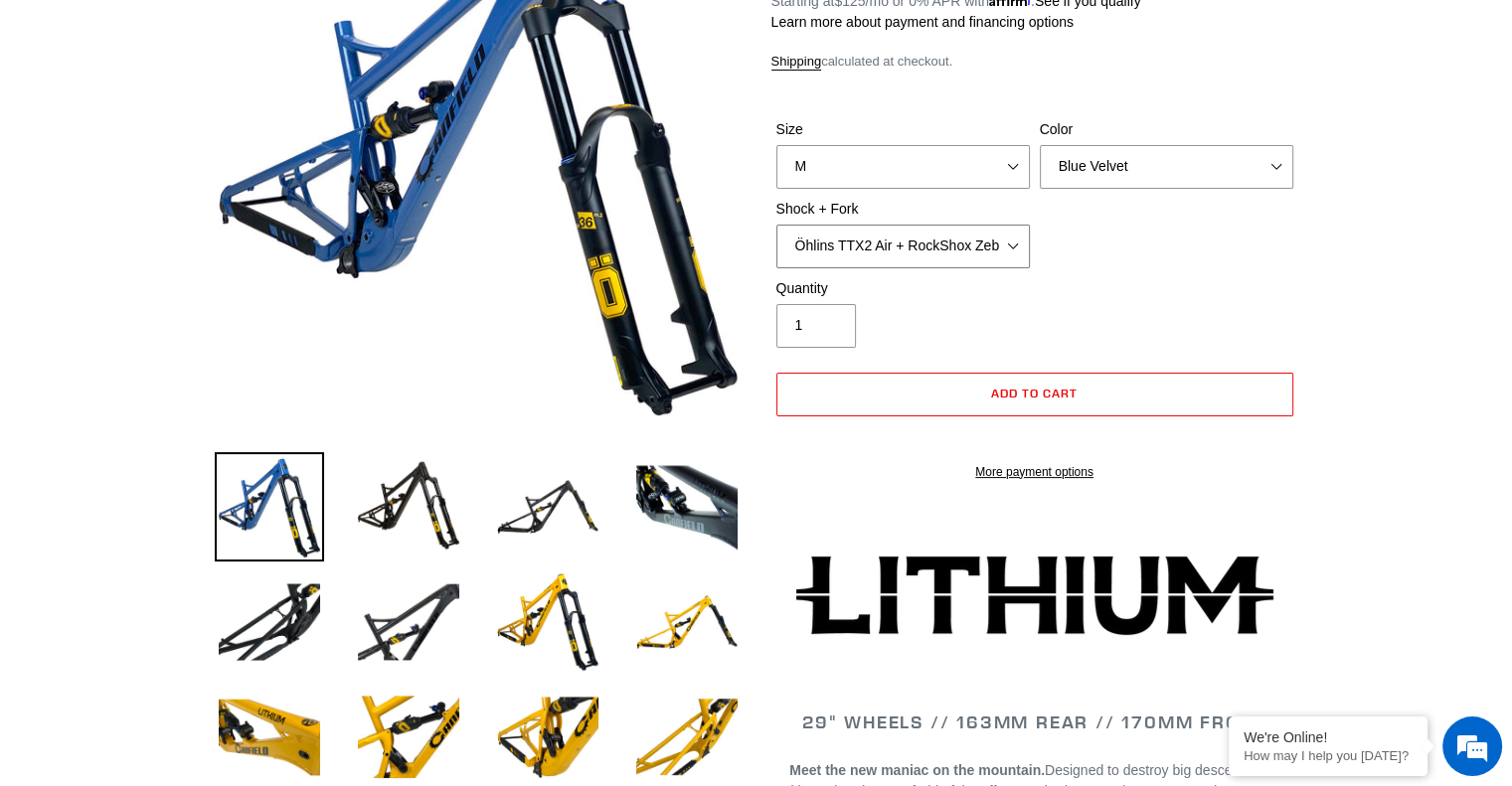 select on "Fox FLOAT X2 Factory + Fox 38 FLOAT Factory 170mm" 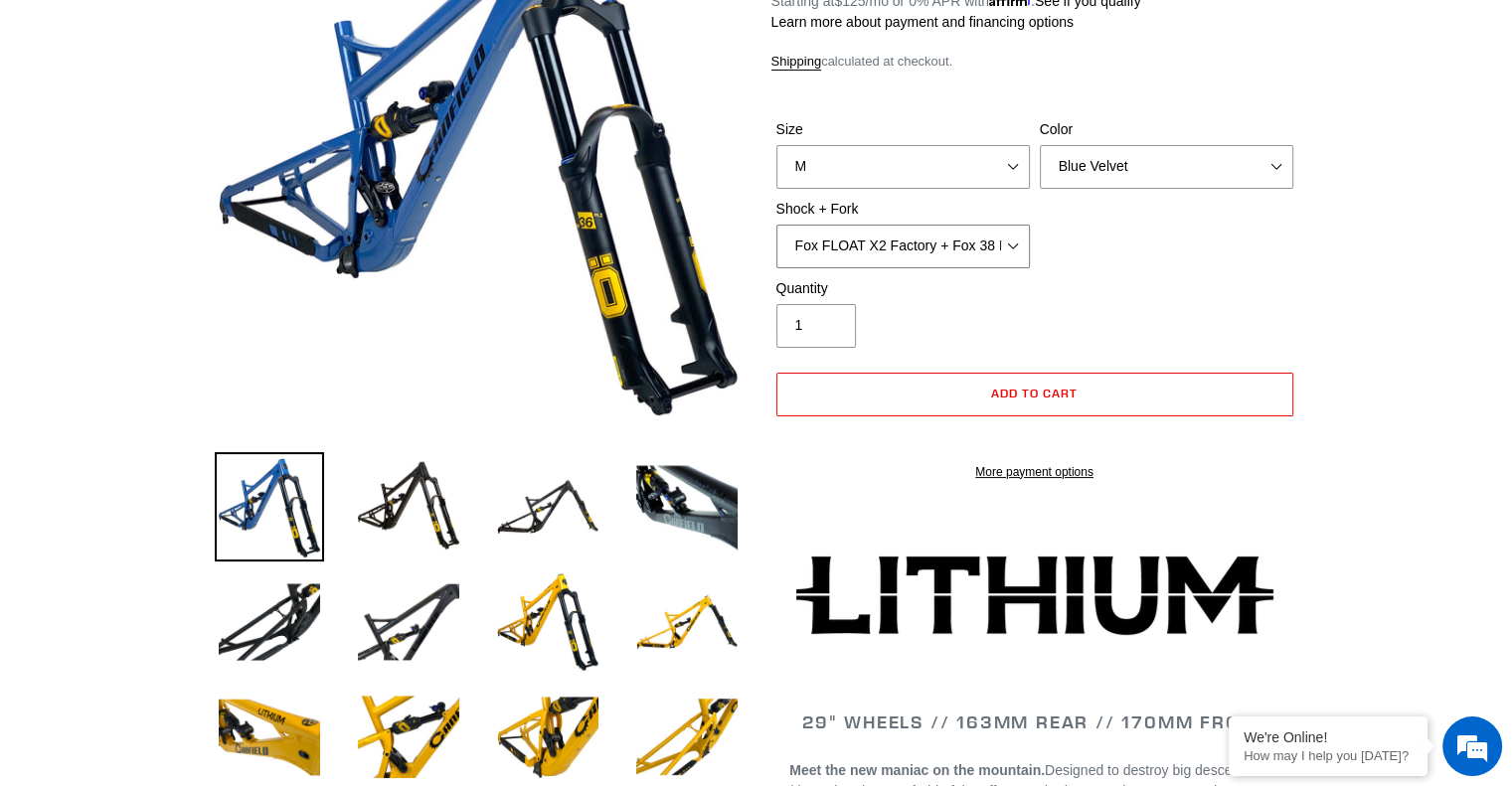 click on "Öhlins TTX2 Air + RockShox Zeb Ultimate 170mm
Fox FLOAT X2 Factory + Fox 38 FLOAT Factory 170mm
EXT Storia V3-S + EXT Era V2.1 170mm" at bounding box center [903, 246] 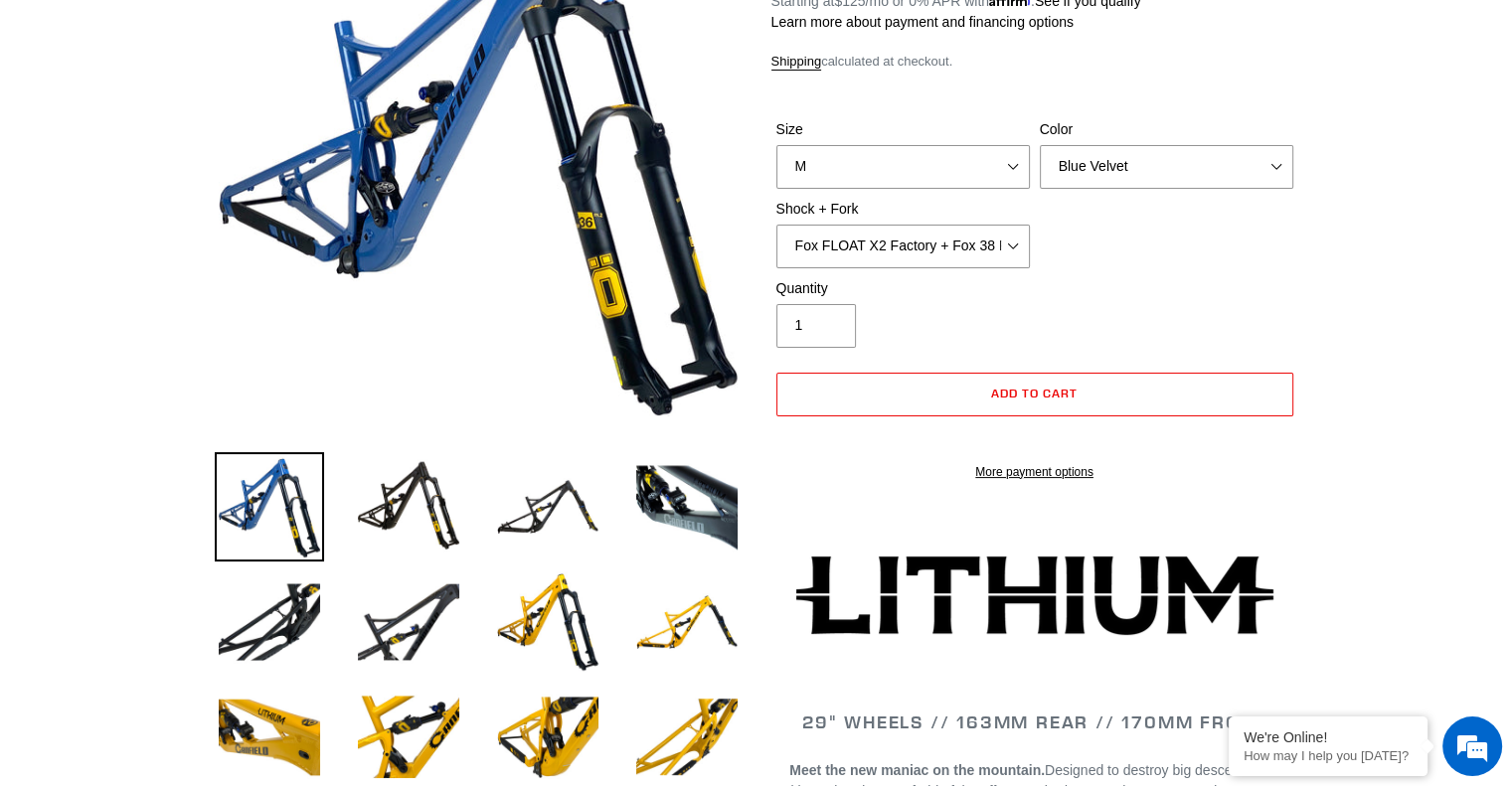 click at bounding box center [756, 1994] 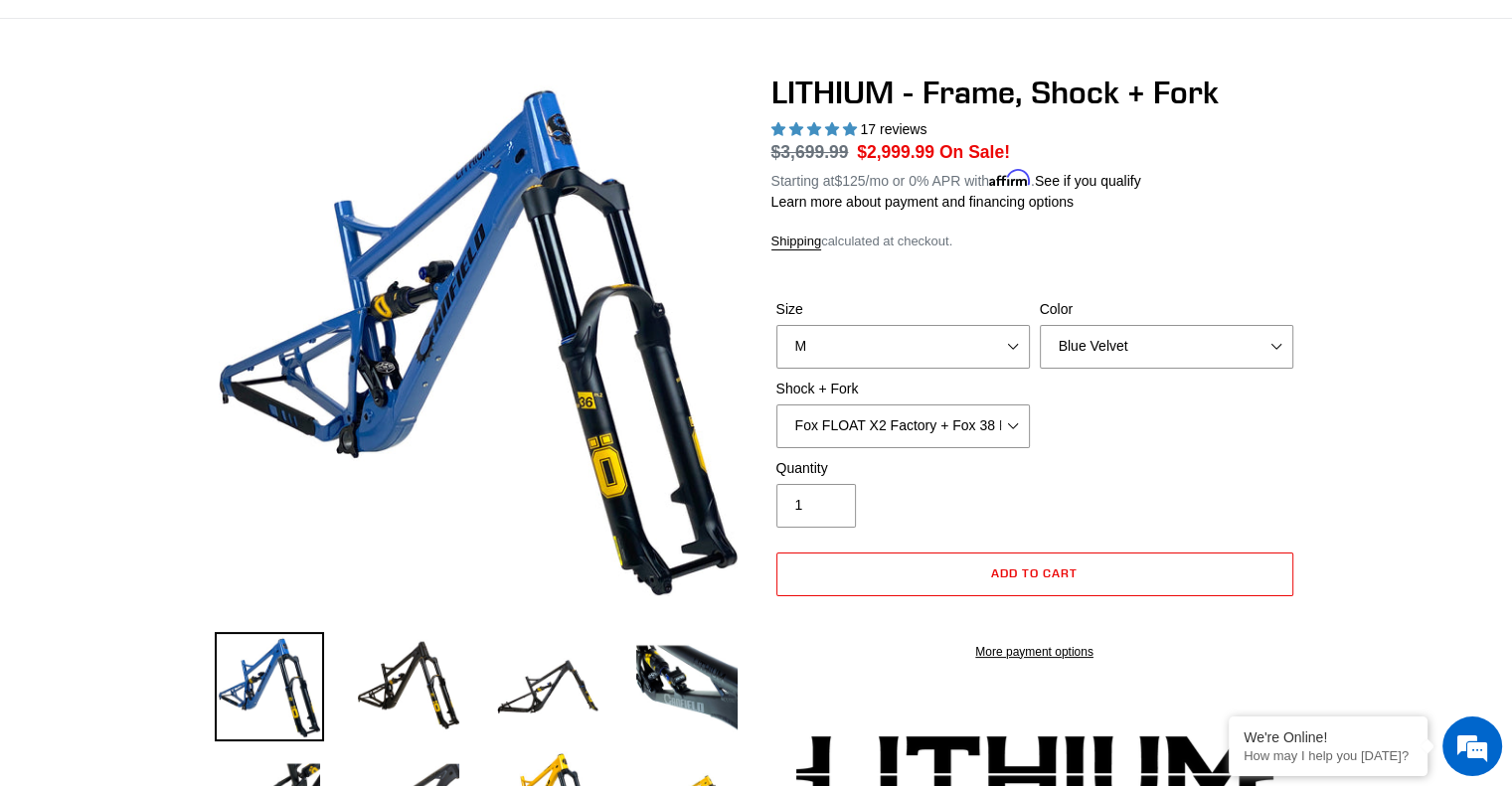 scroll, scrollTop: 99, scrollLeft: 0, axis: vertical 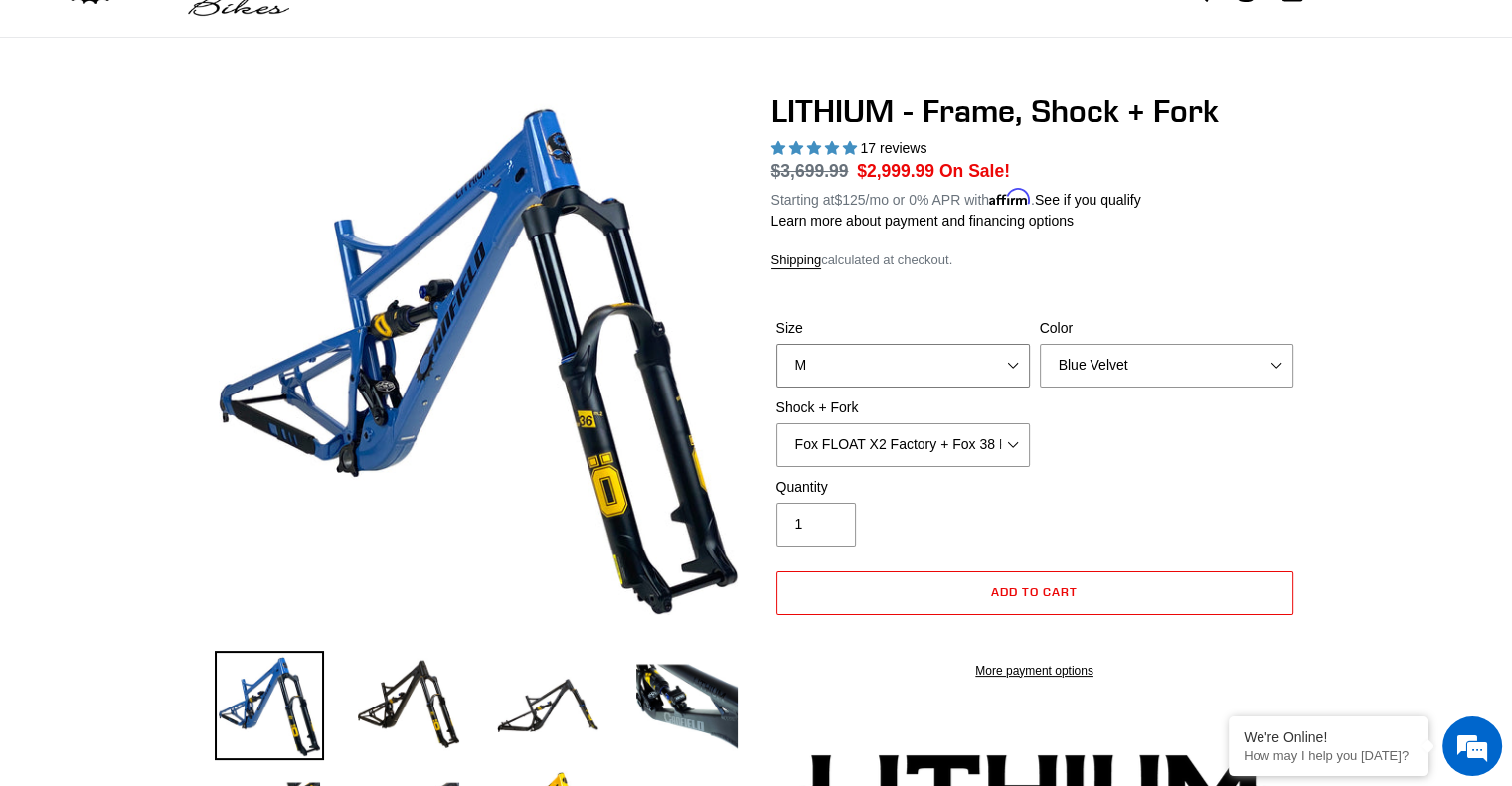 click on "S
M
L
XL" at bounding box center [903, 366] 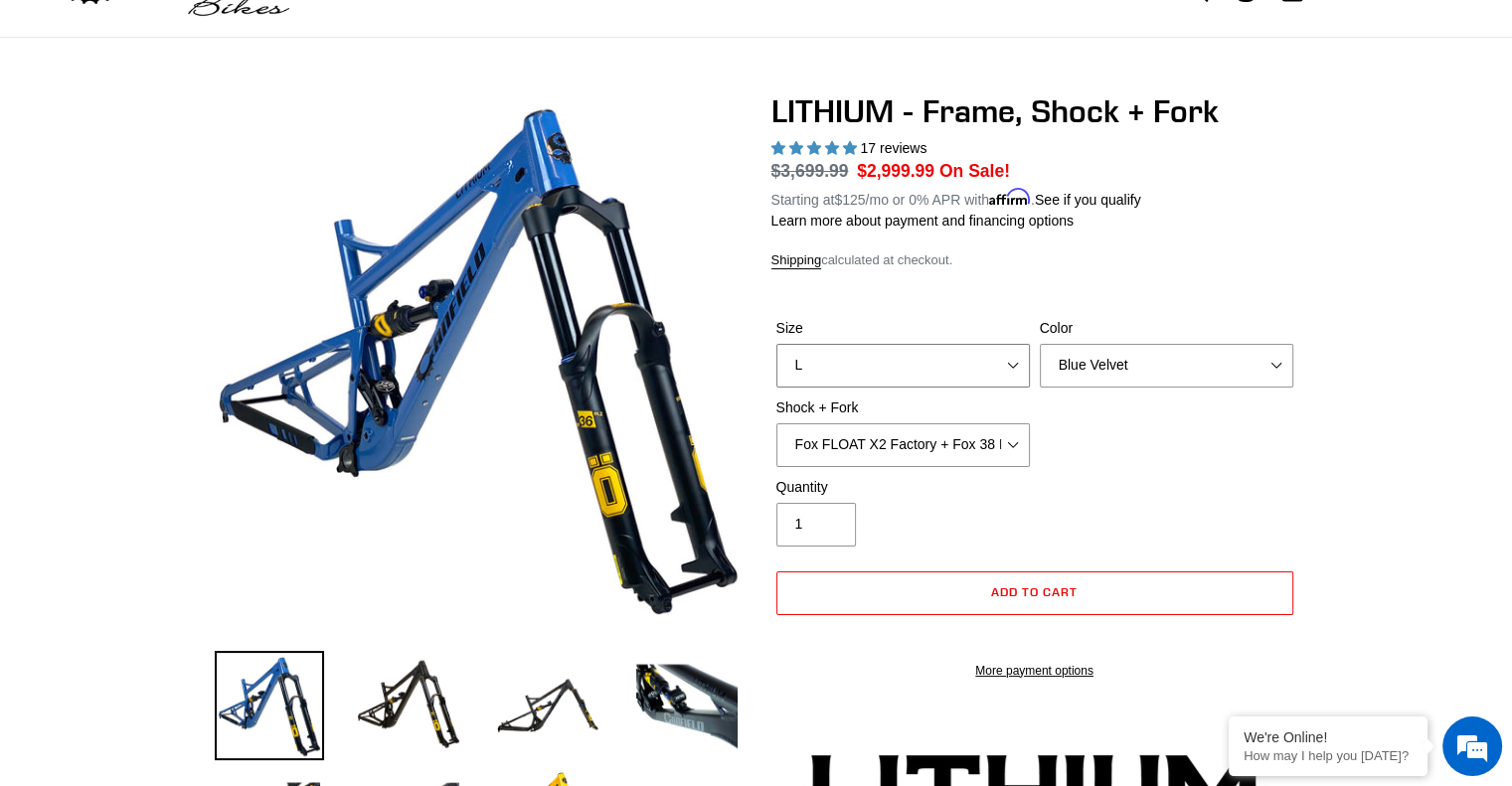 click on "S
M
L
XL" at bounding box center (903, 366) 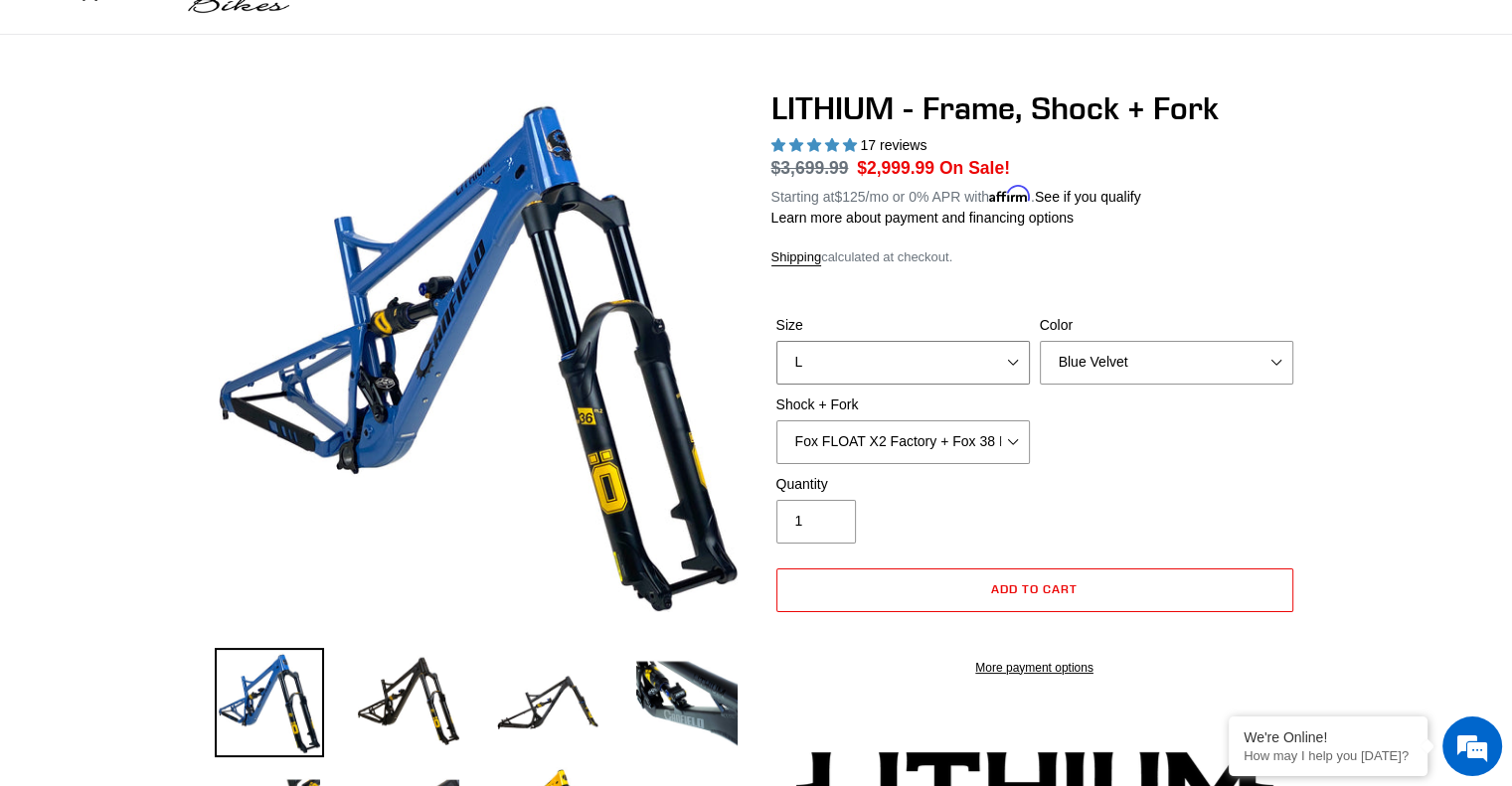 scroll, scrollTop: 99, scrollLeft: 0, axis: vertical 